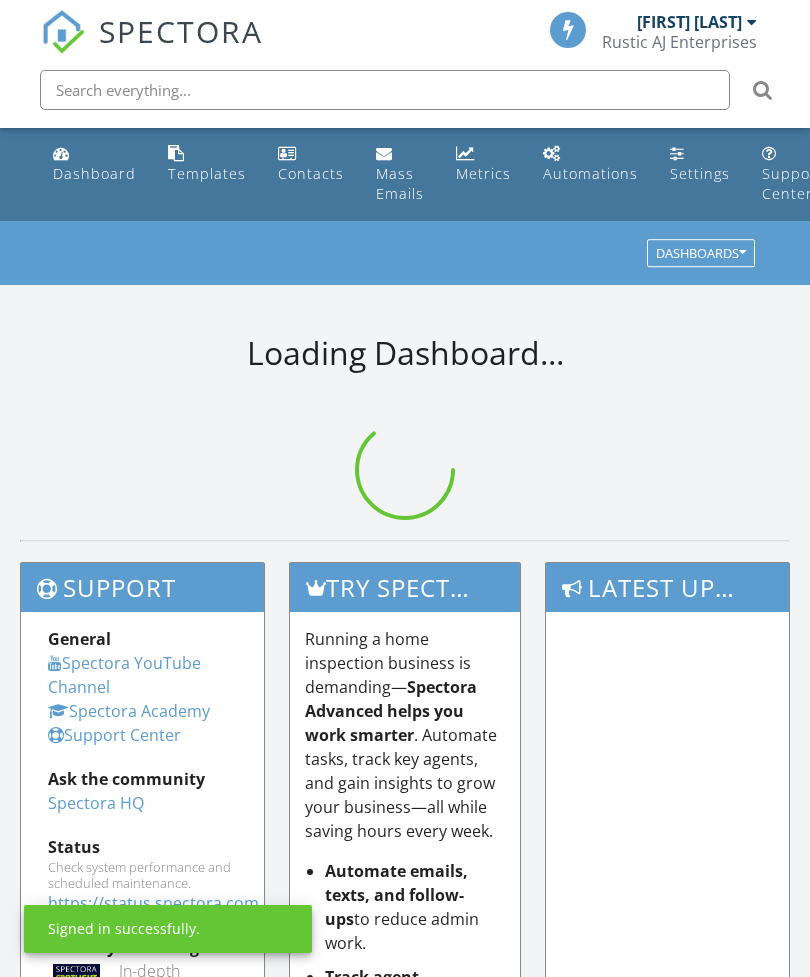 scroll, scrollTop: 0, scrollLeft: 0, axis: both 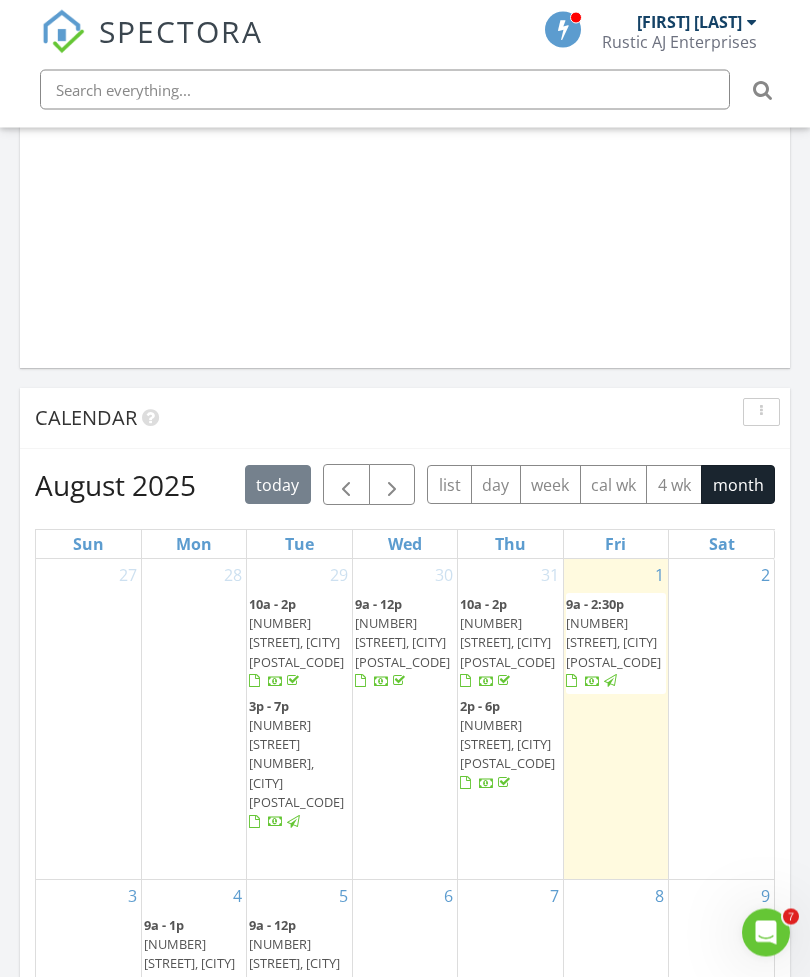 click at bounding box center [346, 487] 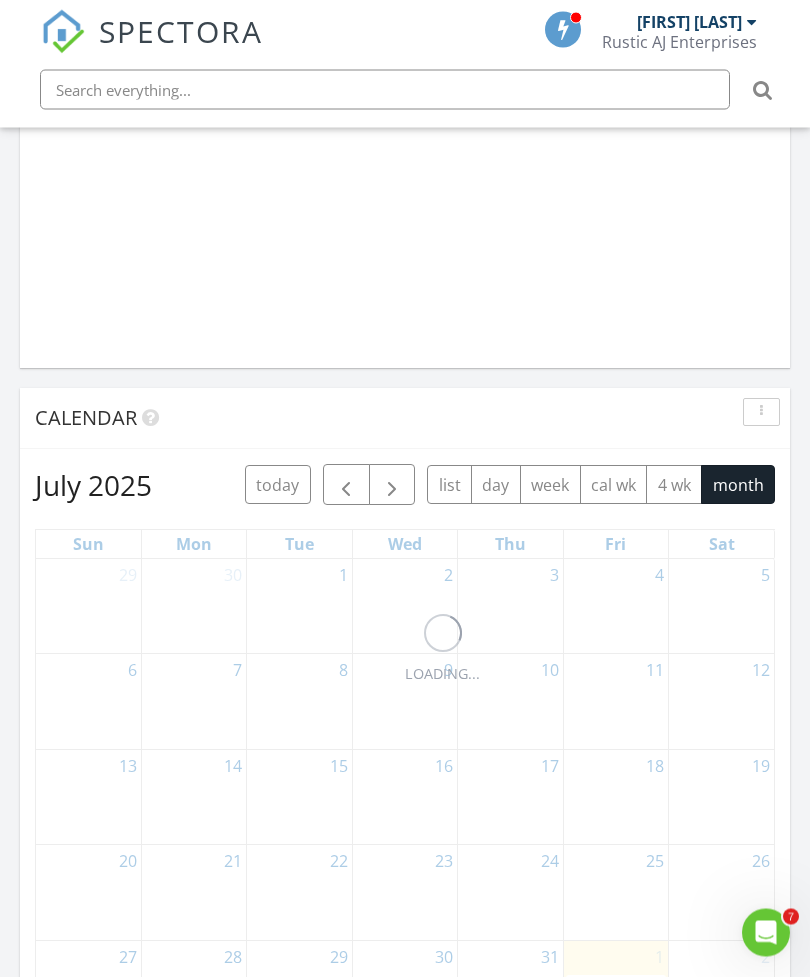 scroll, scrollTop: 1796, scrollLeft: 0, axis: vertical 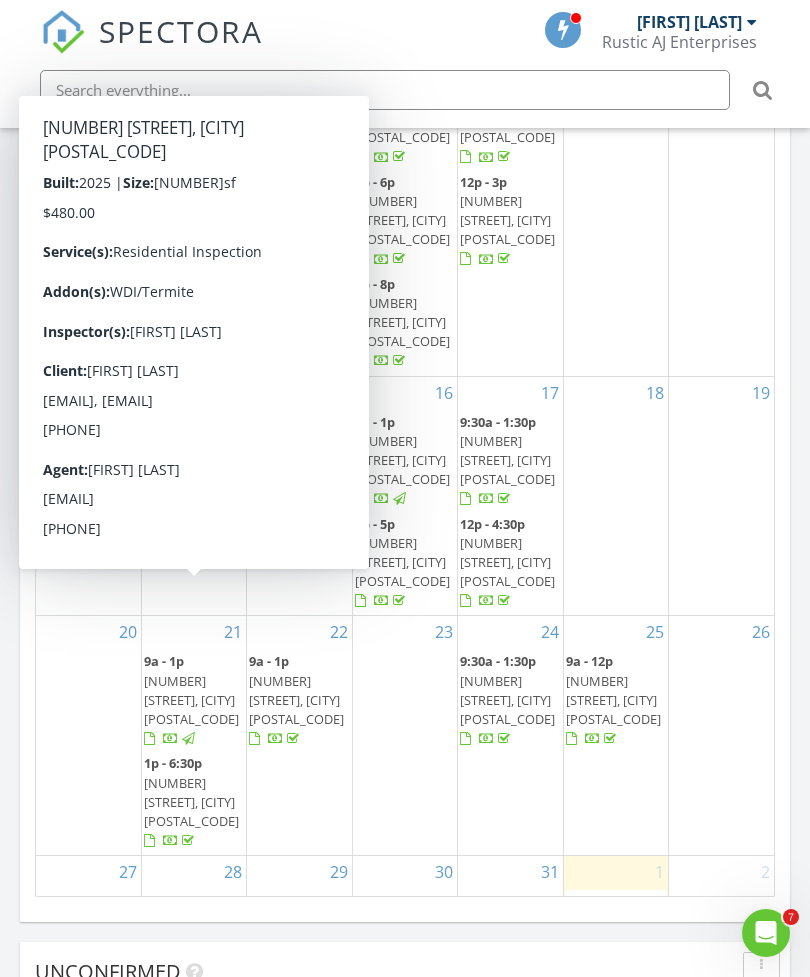 click on "[NUMBER] [STREET], [CITY] [POSTAL_CODE]" at bounding box center [191, 700] 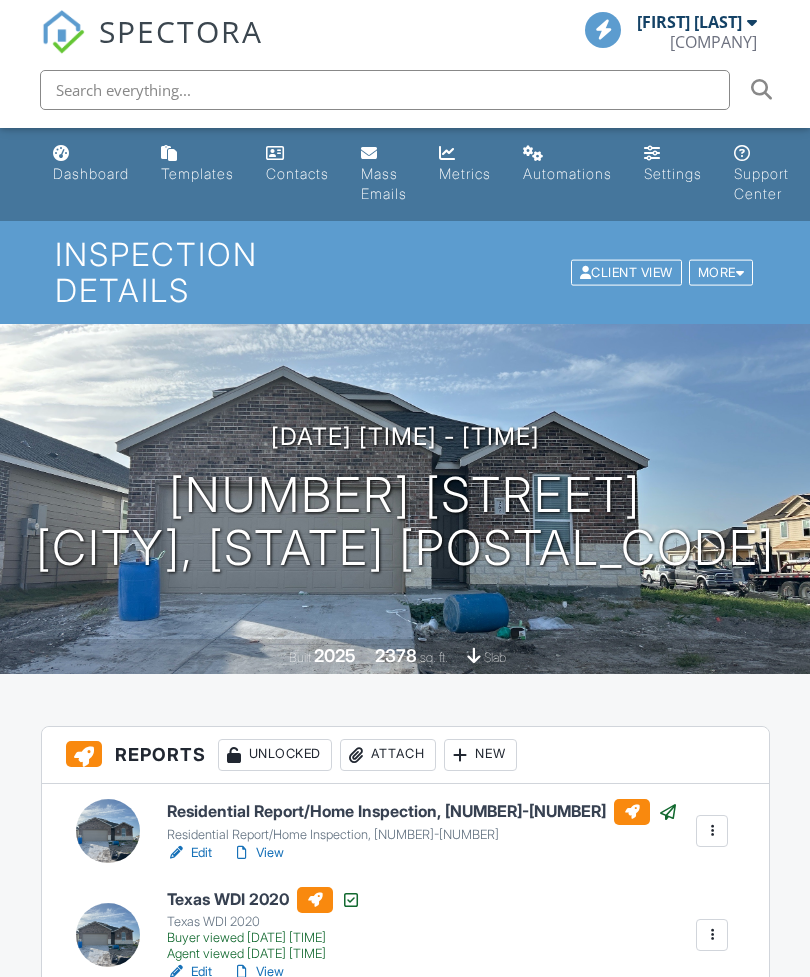 scroll, scrollTop: 0, scrollLeft: 0, axis: both 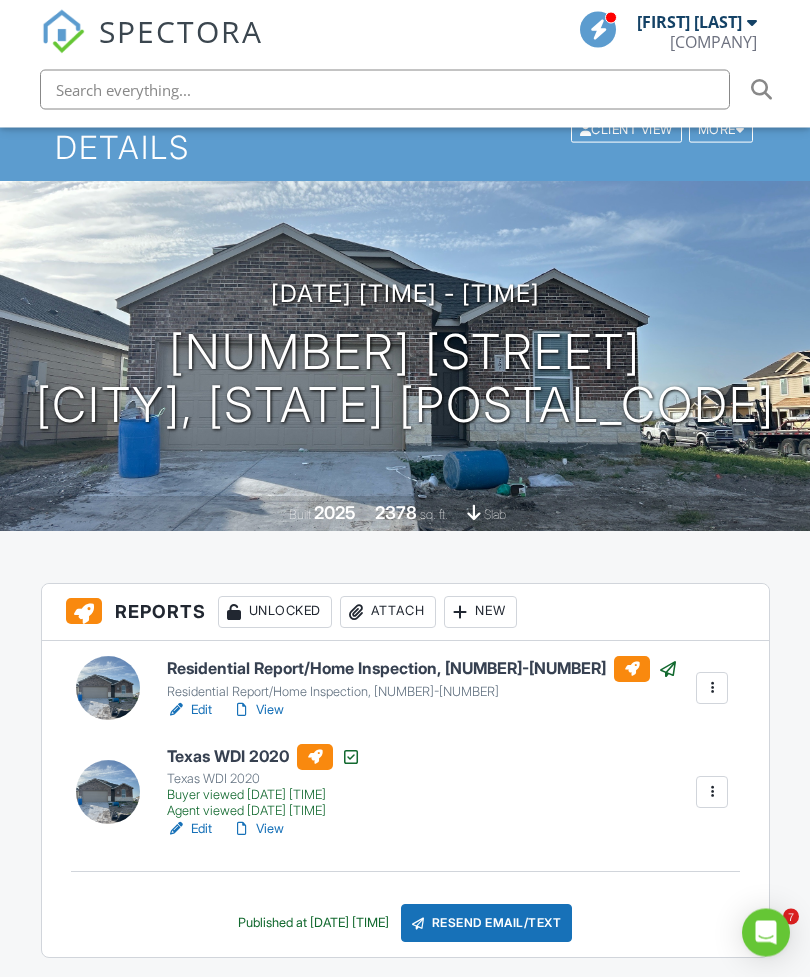 click on "View" at bounding box center [258, 830] 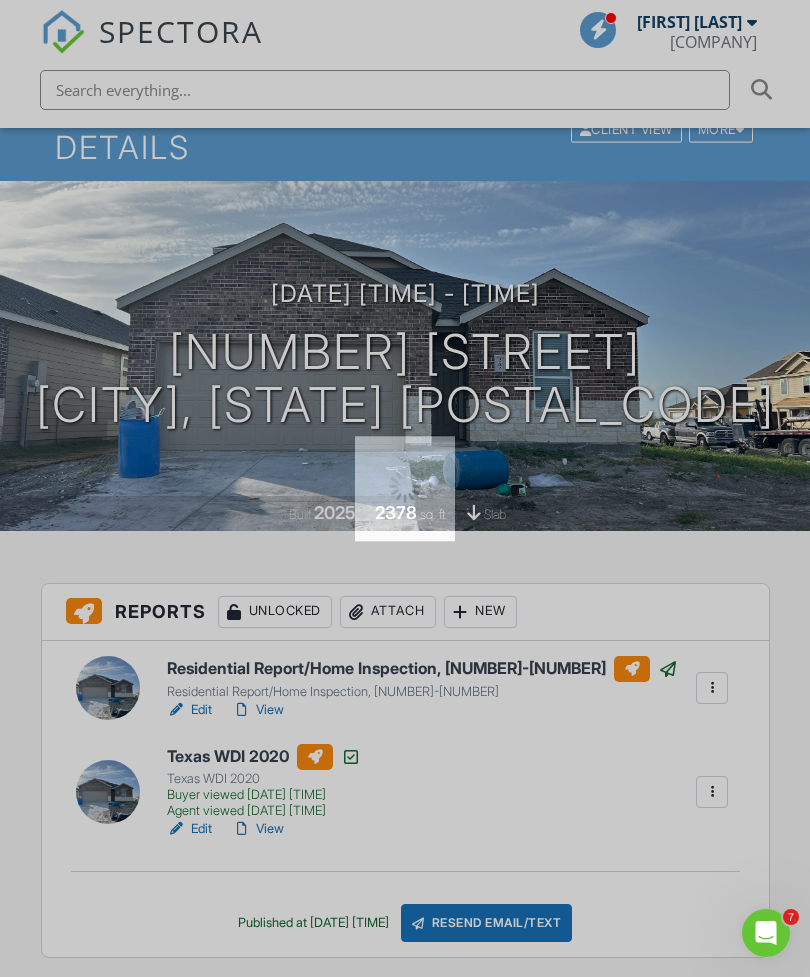 scroll, scrollTop: 0, scrollLeft: 0, axis: both 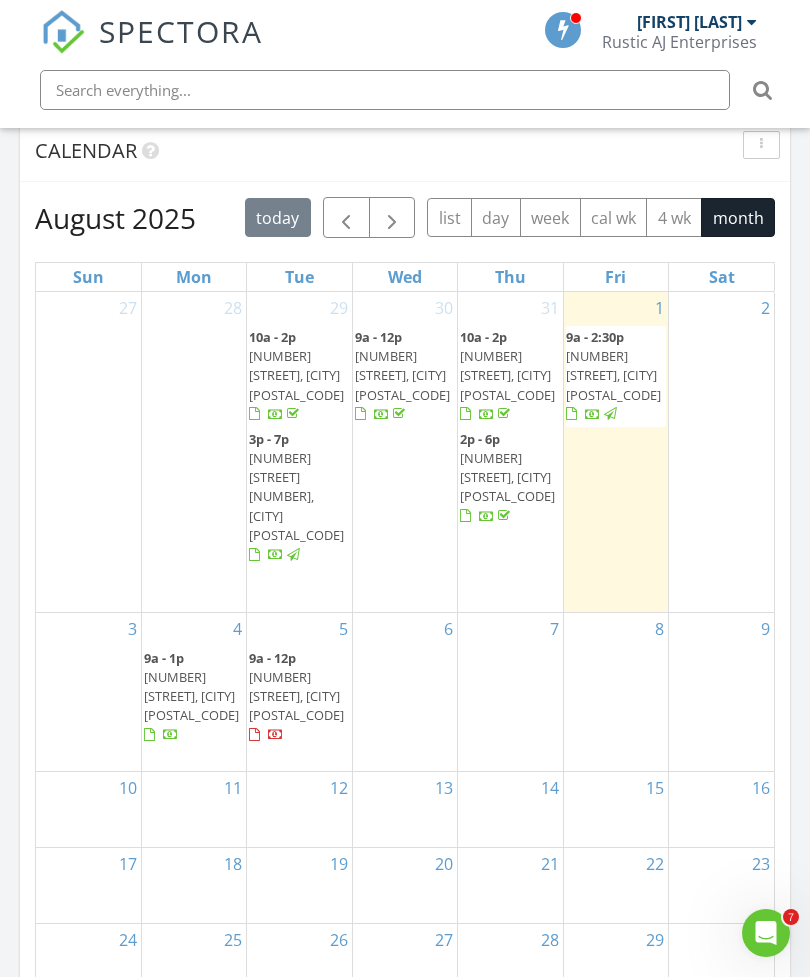 click at bounding box center [346, 219] 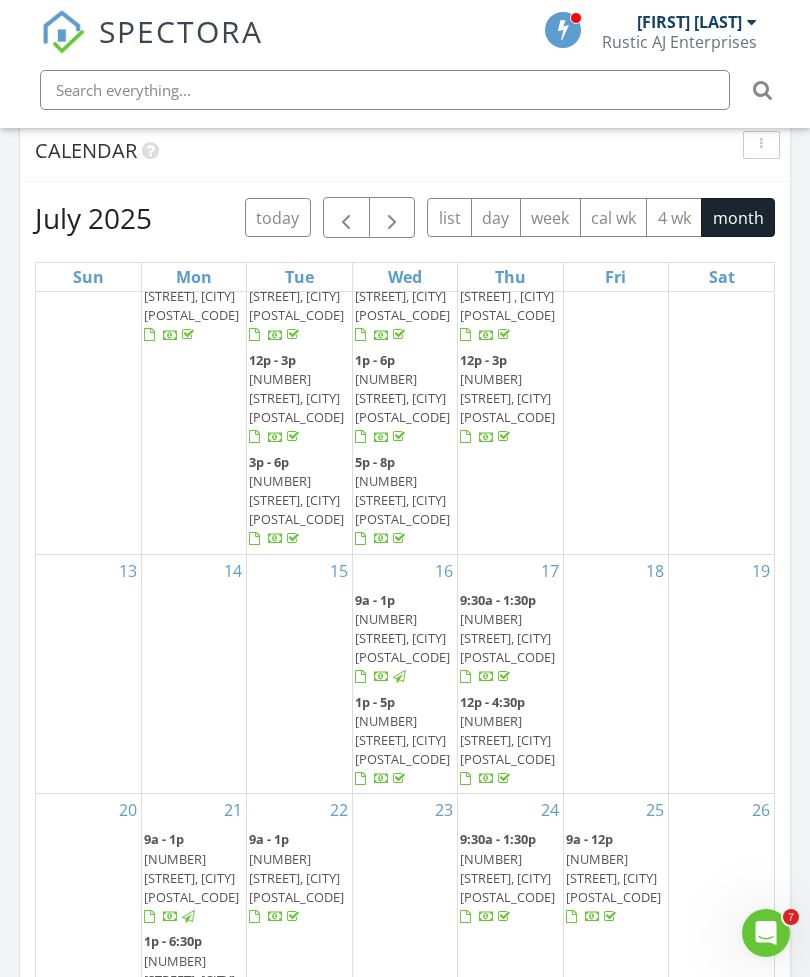 scroll, scrollTop: 318, scrollLeft: 0, axis: vertical 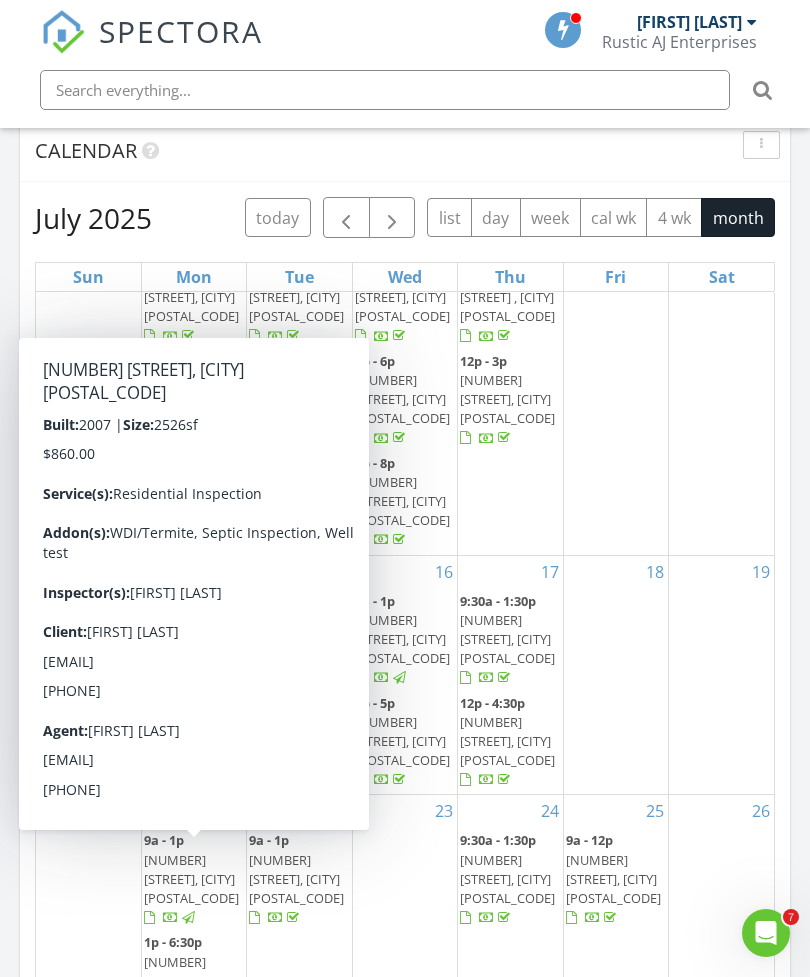 click on "1p - 6:30p" at bounding box center [173, 942] 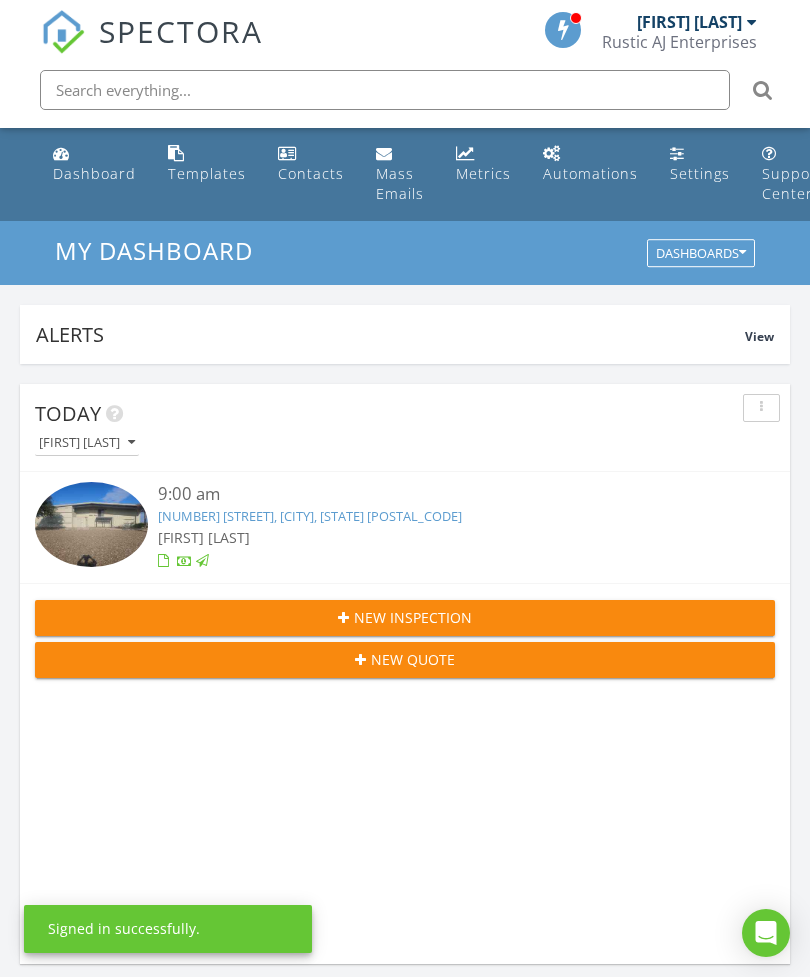 scroll, scrollTop: 406, scrollLeft: 0, axis: vertical 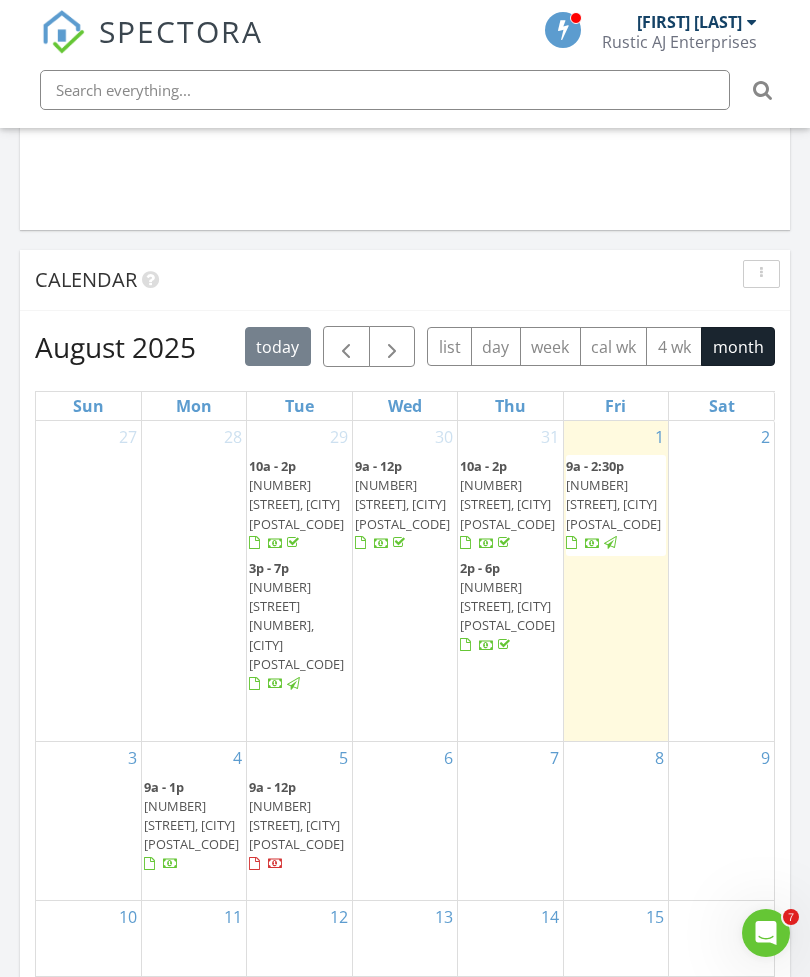 click at bounding box center [346, 348] 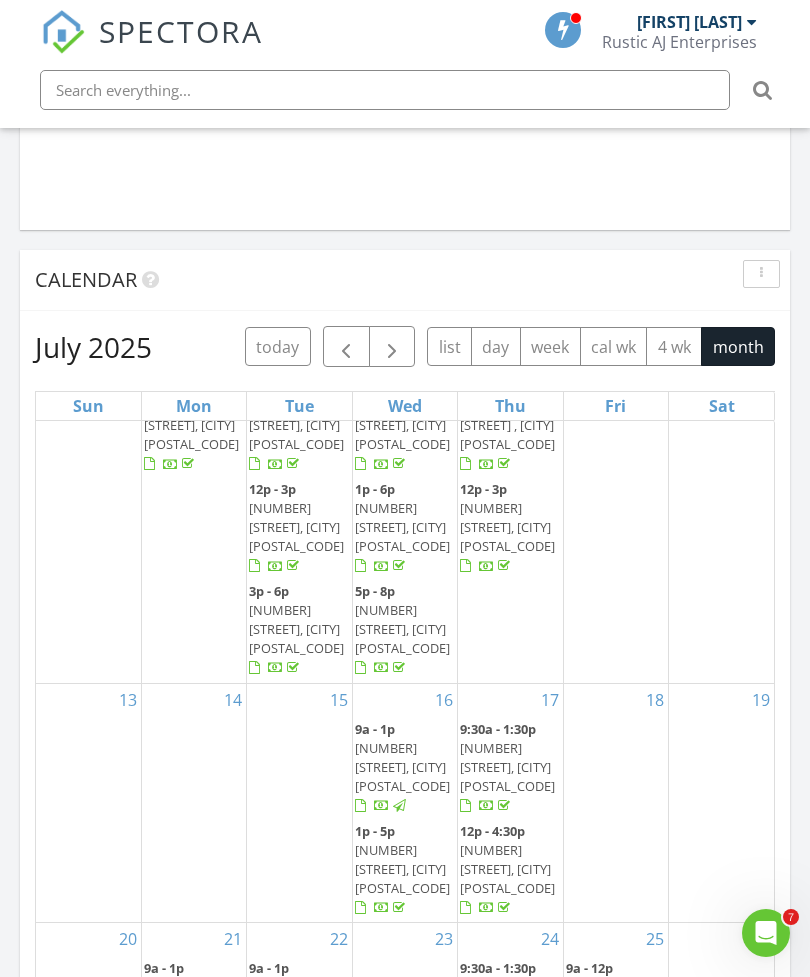 scroll, scrollTop: 318, scrollLeft: 0, axis: vertical 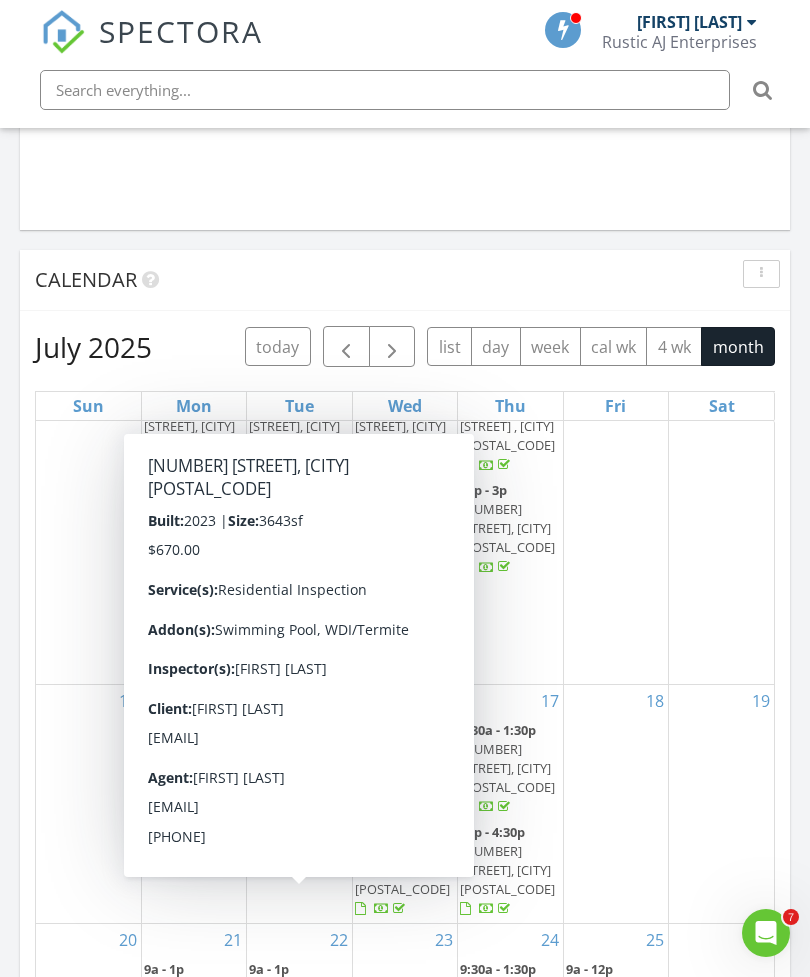 click on "[NUMBER] [STREET], [CITY] [POSTAL_CODE]" at bounding box center [296, 1008] 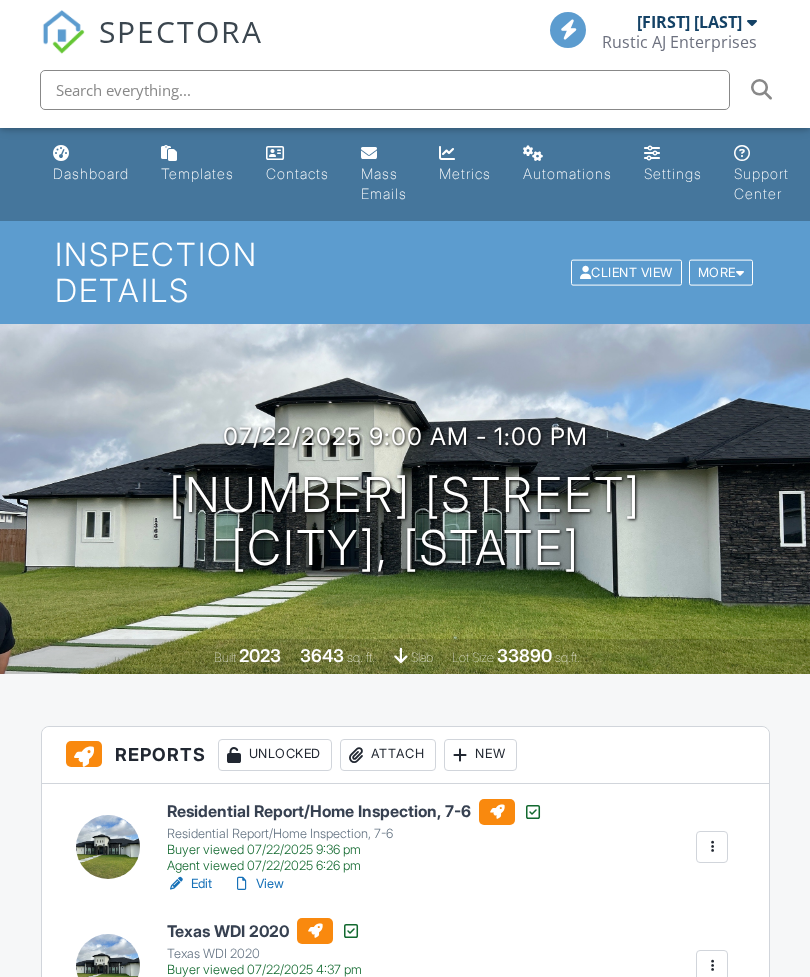 scroll, scrollTop: 78, scrollLeft: 0, axis: vertical 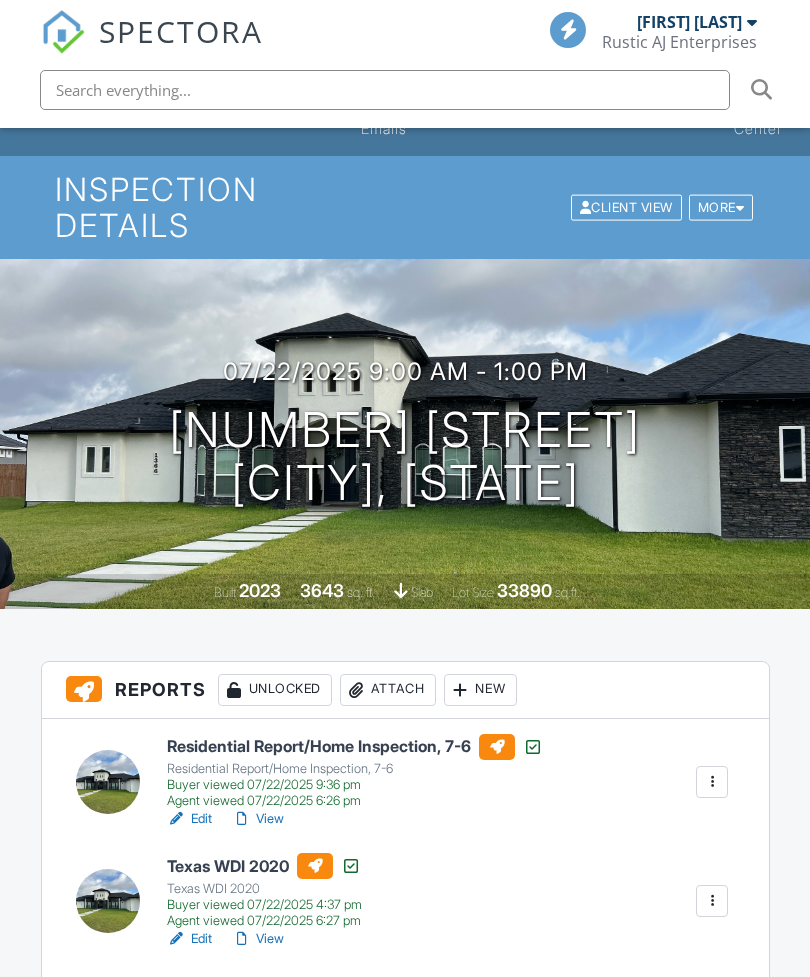 click on "View" at bounding box center (258, 939) 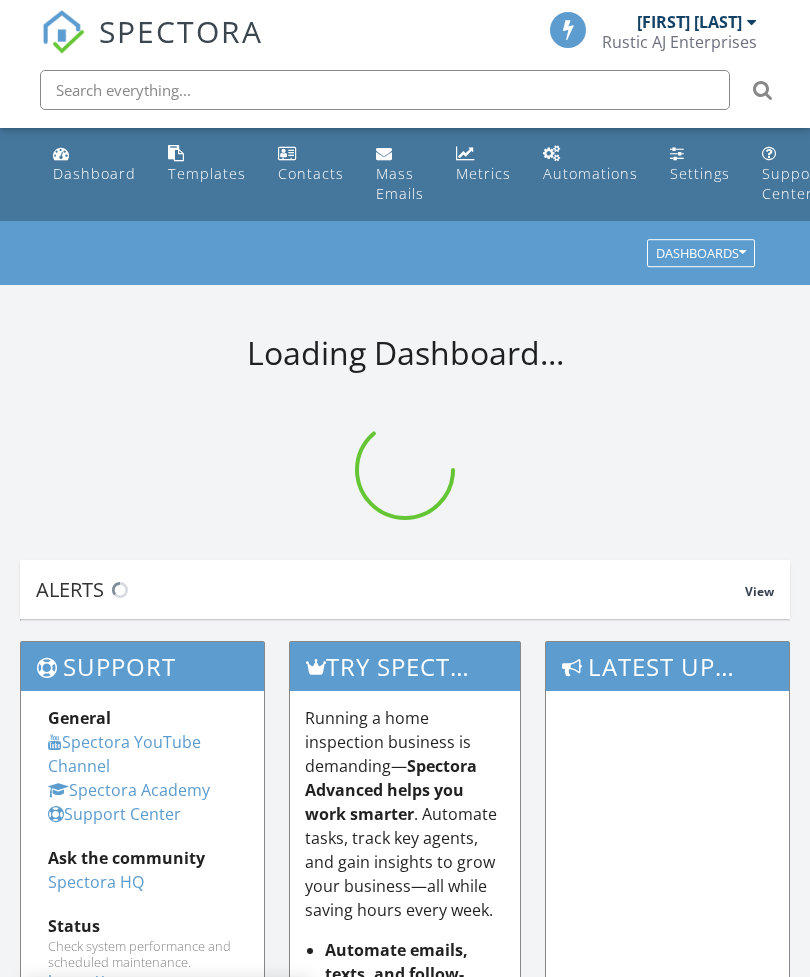 scroll, scrollTop: 0, scrollLeft: 0, axis: both 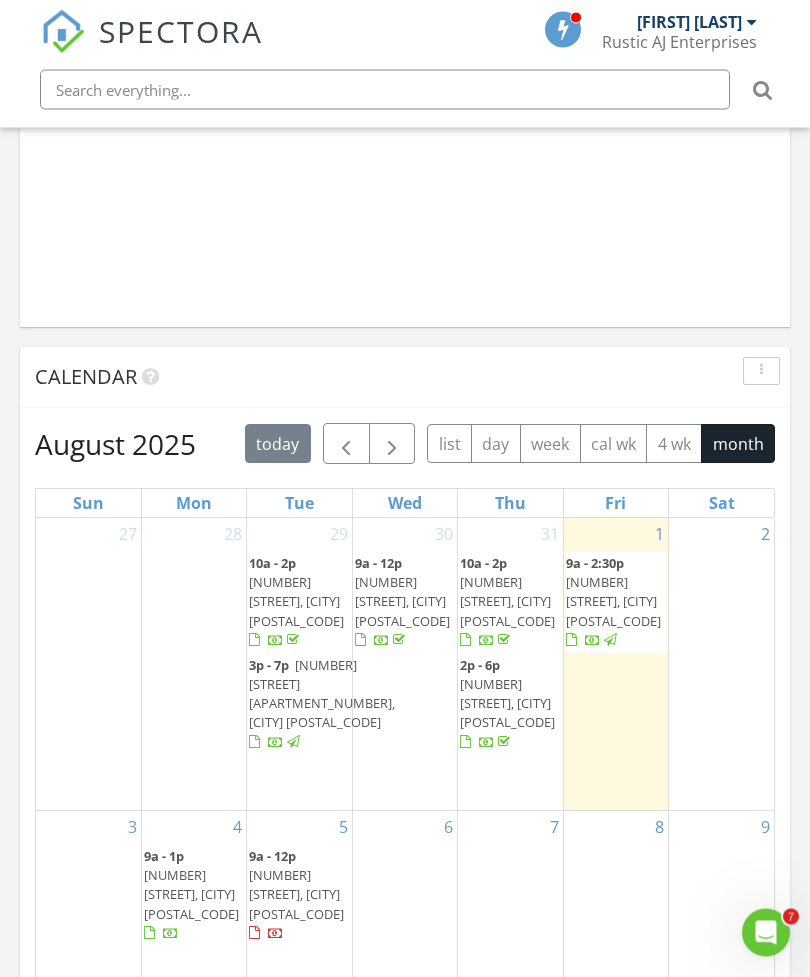 click at bounding box center (346, 446) 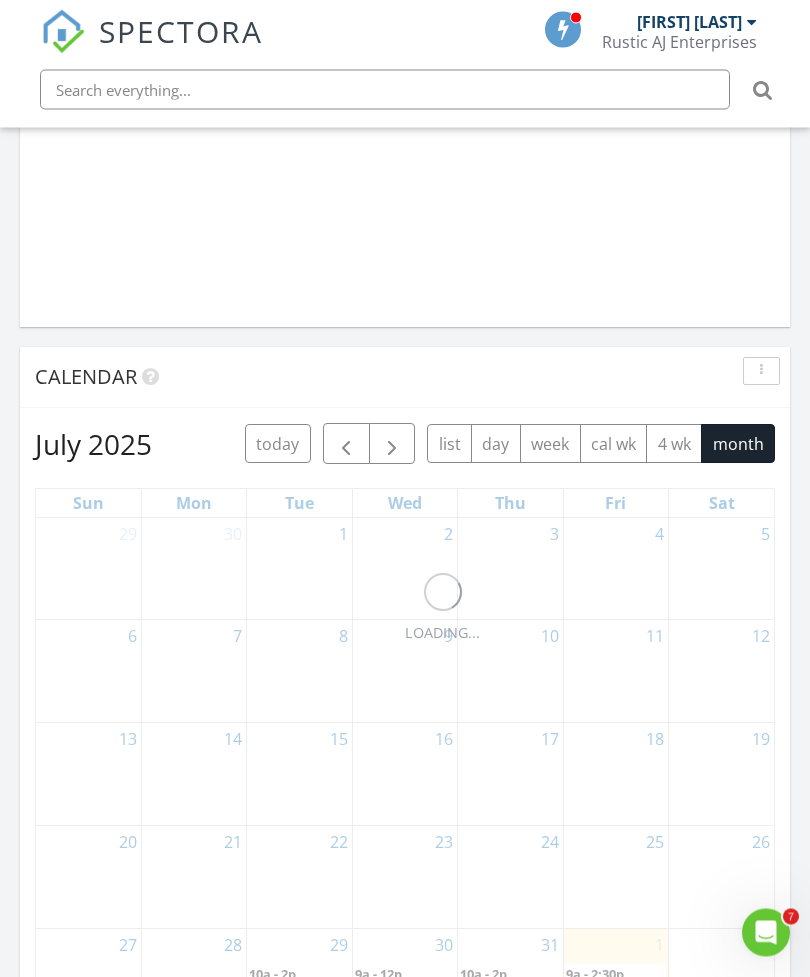 scroll, scrollTop: 1837, scrollLeft: 0, axis: vertical 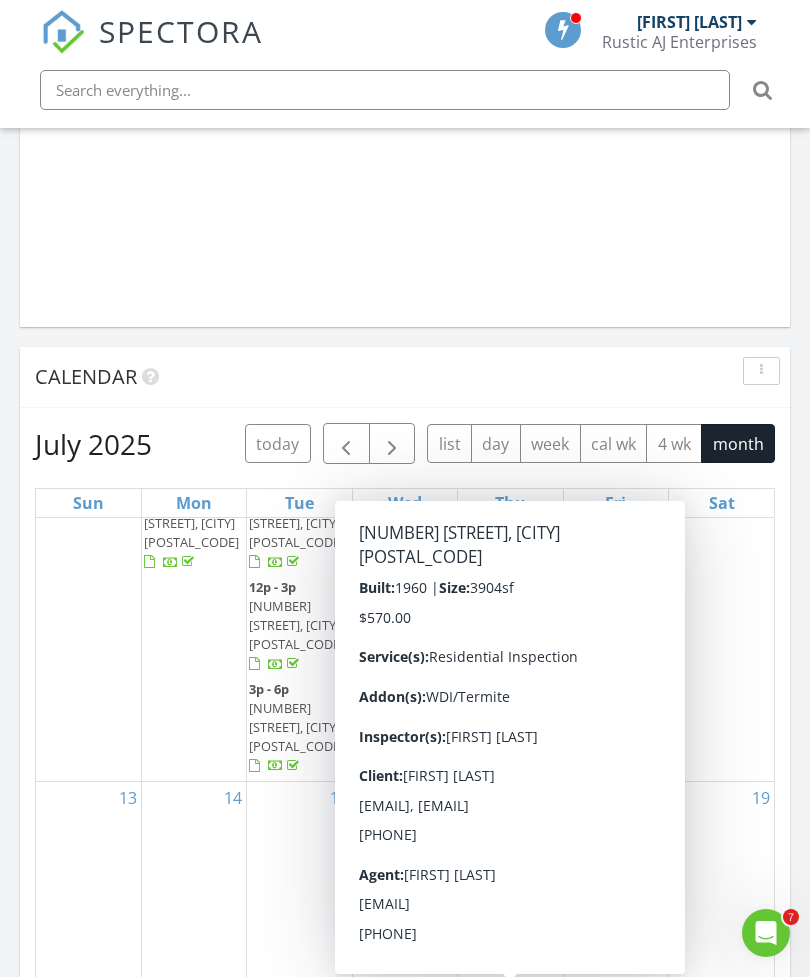 click on "602 E Carle St, Freer 78357" at bounding box center [507, 1105] 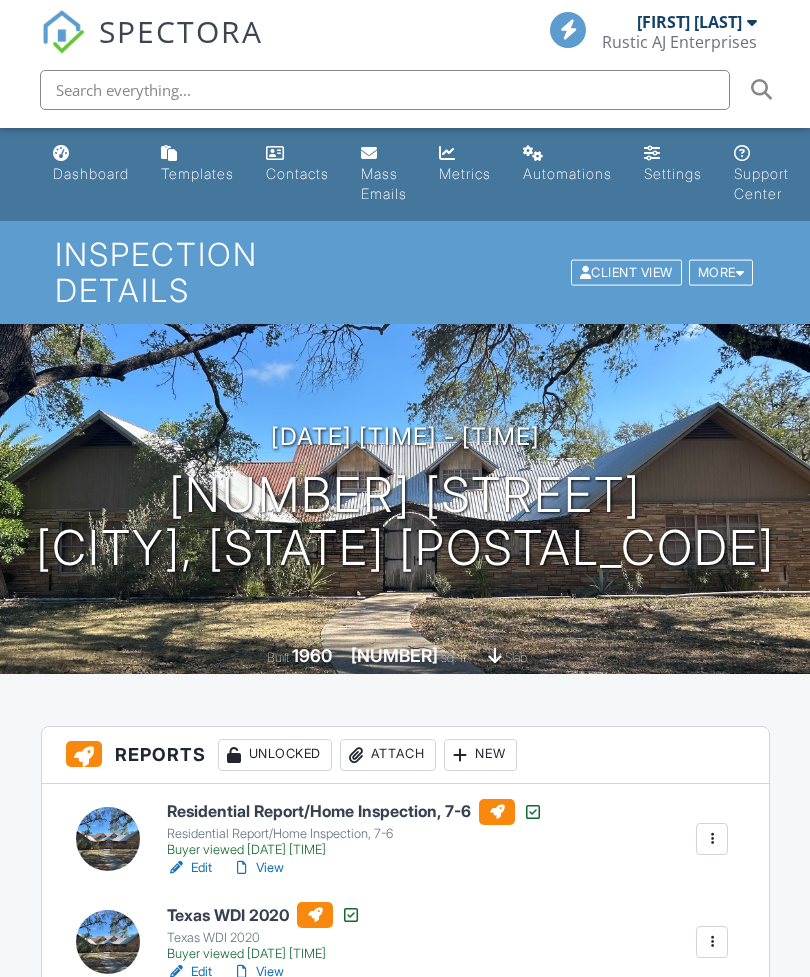scroll, scrollTop: 291, scrollLeft: -17, axis: both 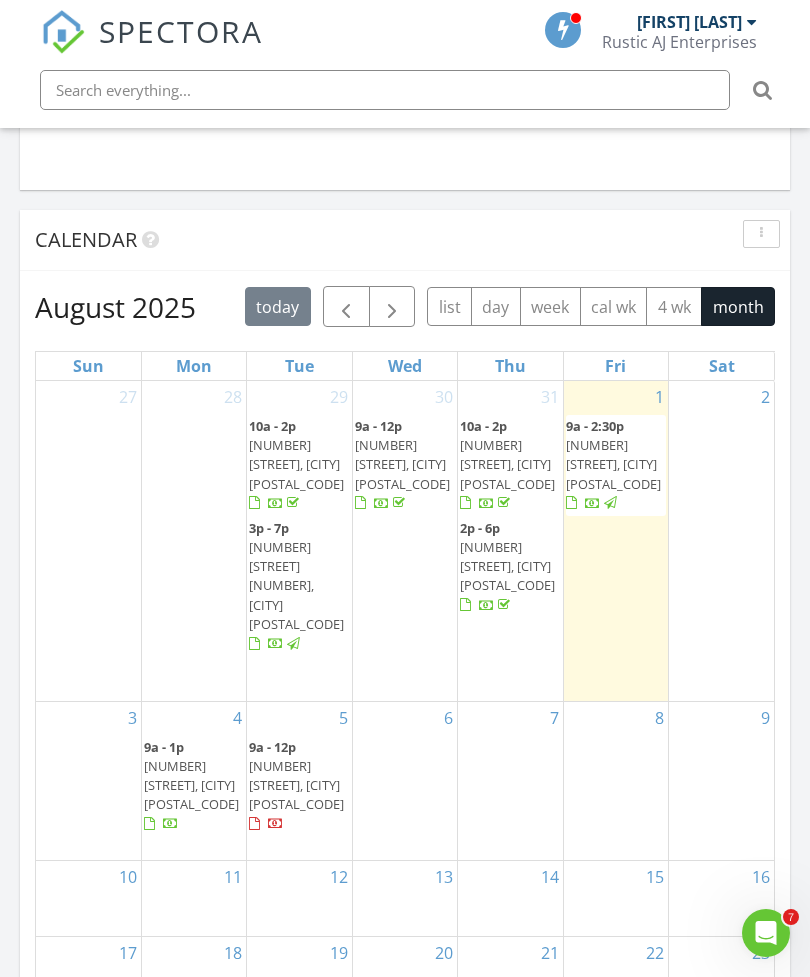 click at bounding box center [346, 308] 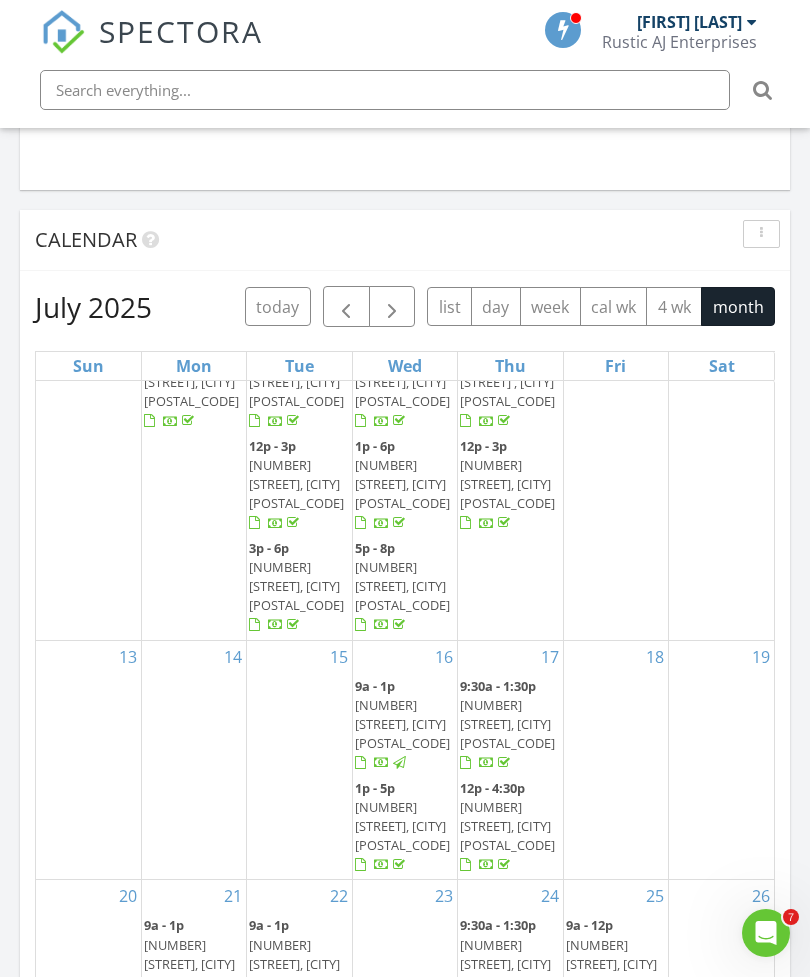 scroll, scrollTop: 318, scrollLeft: 0, axis: vertical 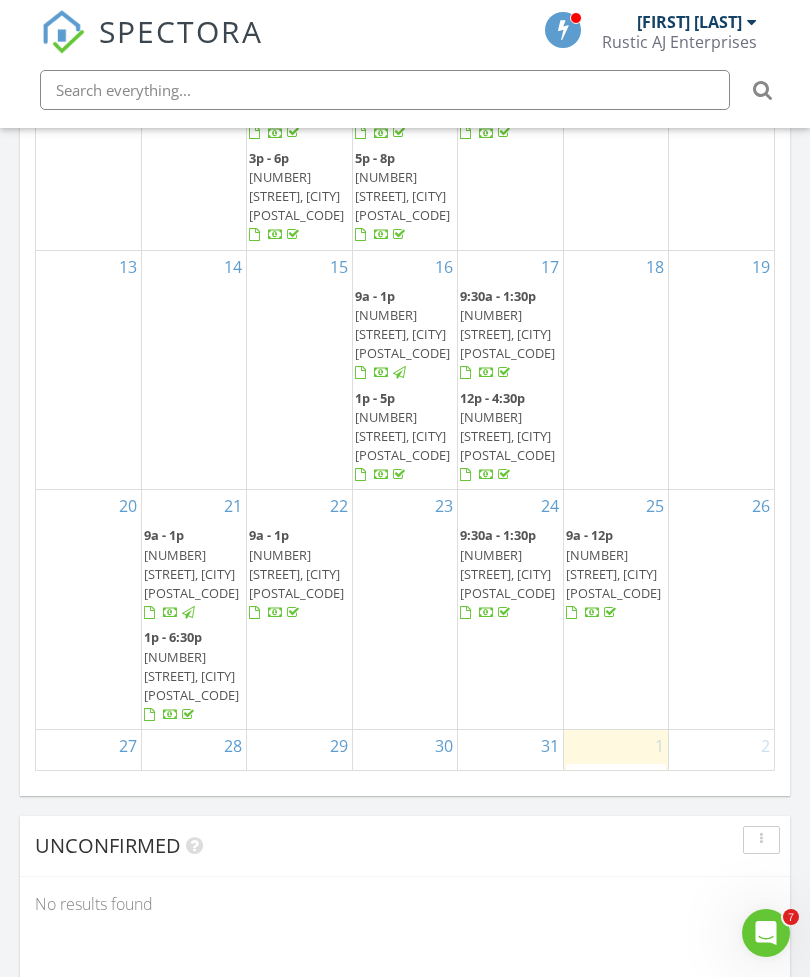 click on "27" at bounding box center (88, 868) 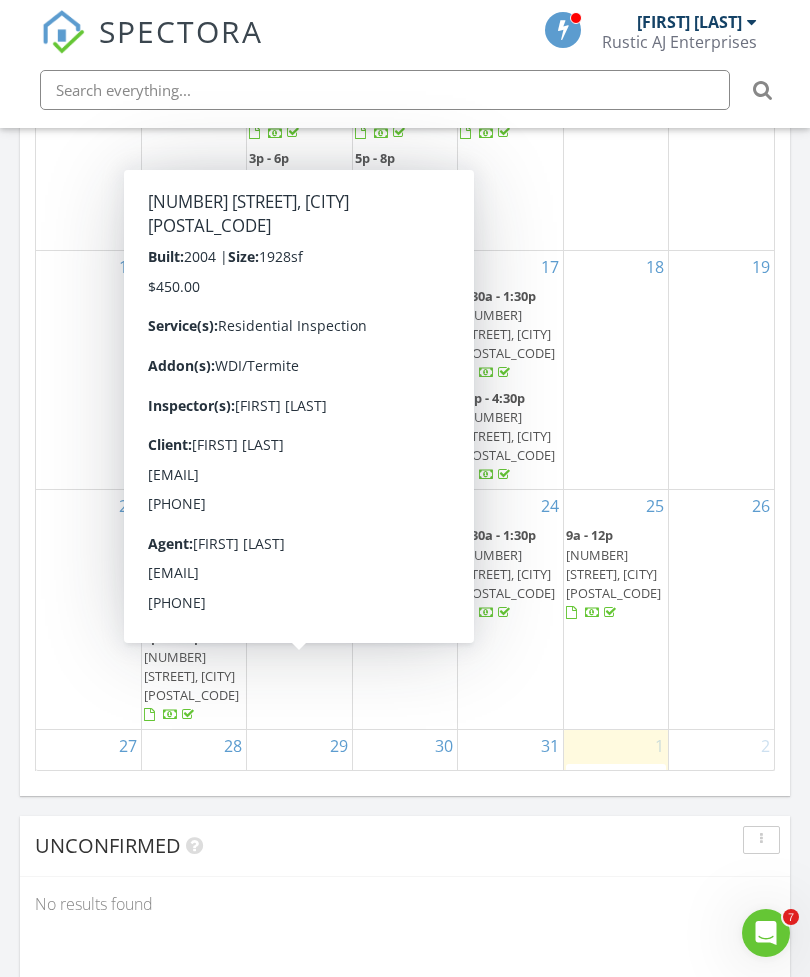 click on "207 S 2nd St, Rockport 78382" at bounding box center [296, 813] 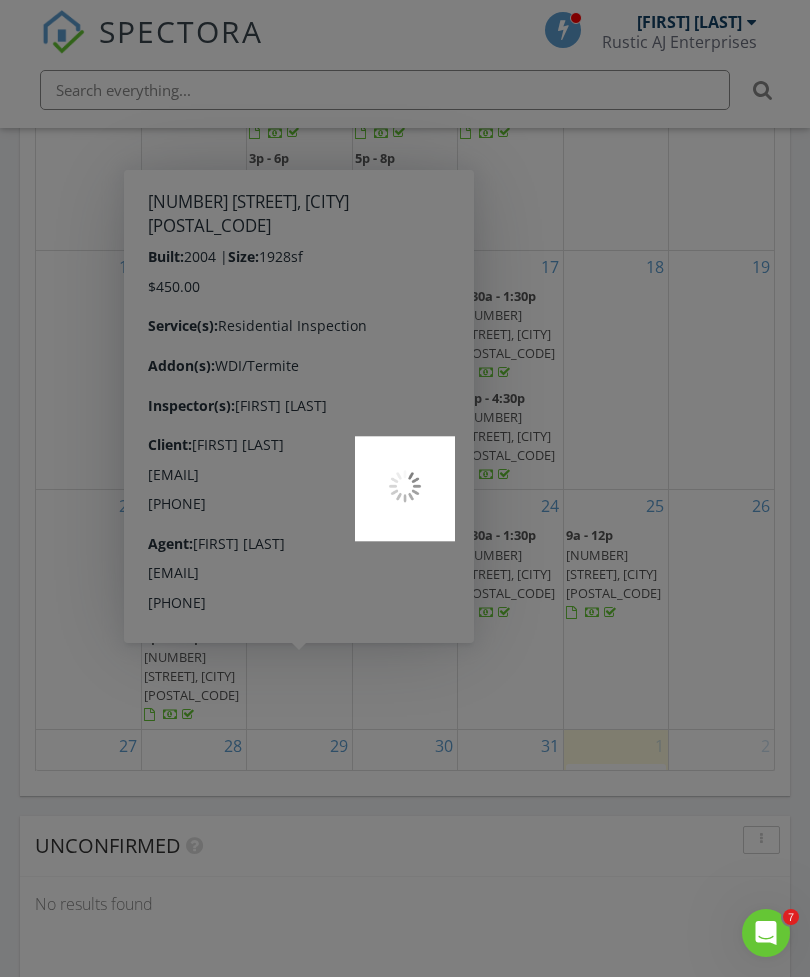 scroll, scrollTop: 2432, scrollLeft: 0, axis: vertical 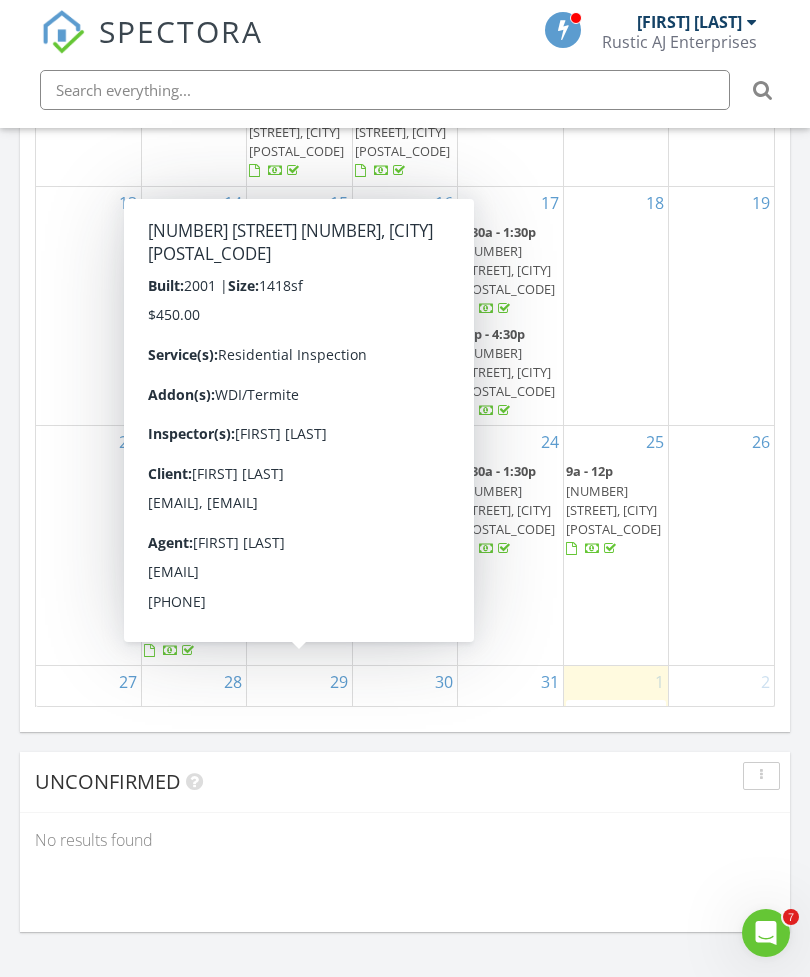click on "13661 Teague Ln 20, Corpus Christi 78410" at bounding box center (296, 870) 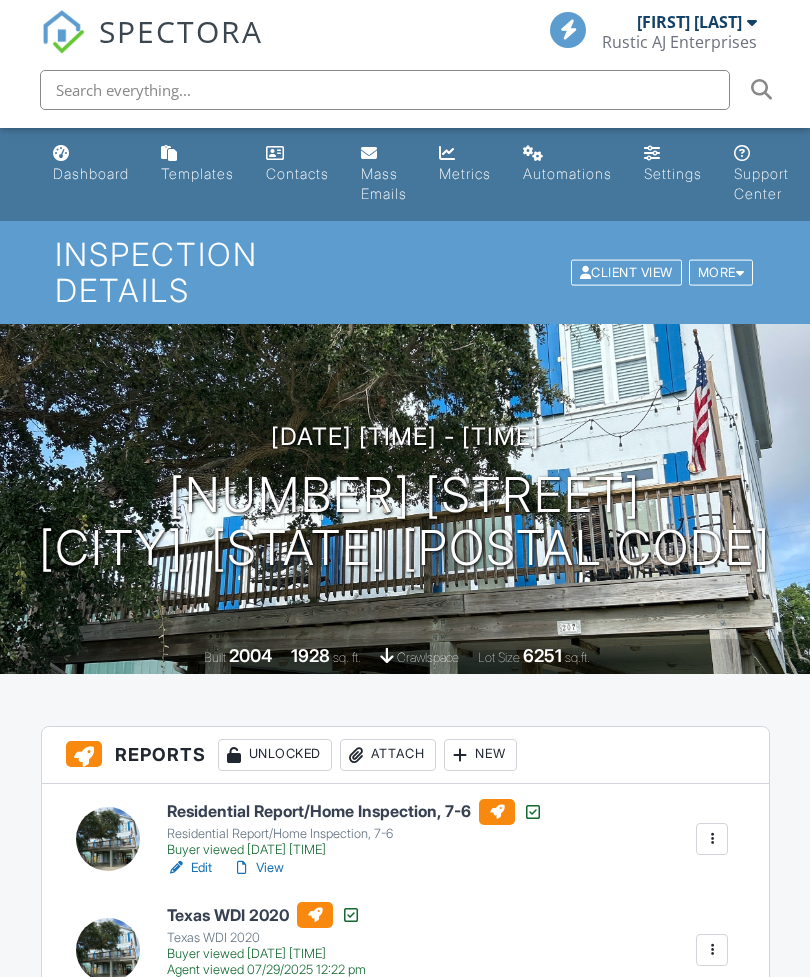 scroll, scrollTop: 188, scrollLeft: 0, axis: vertical 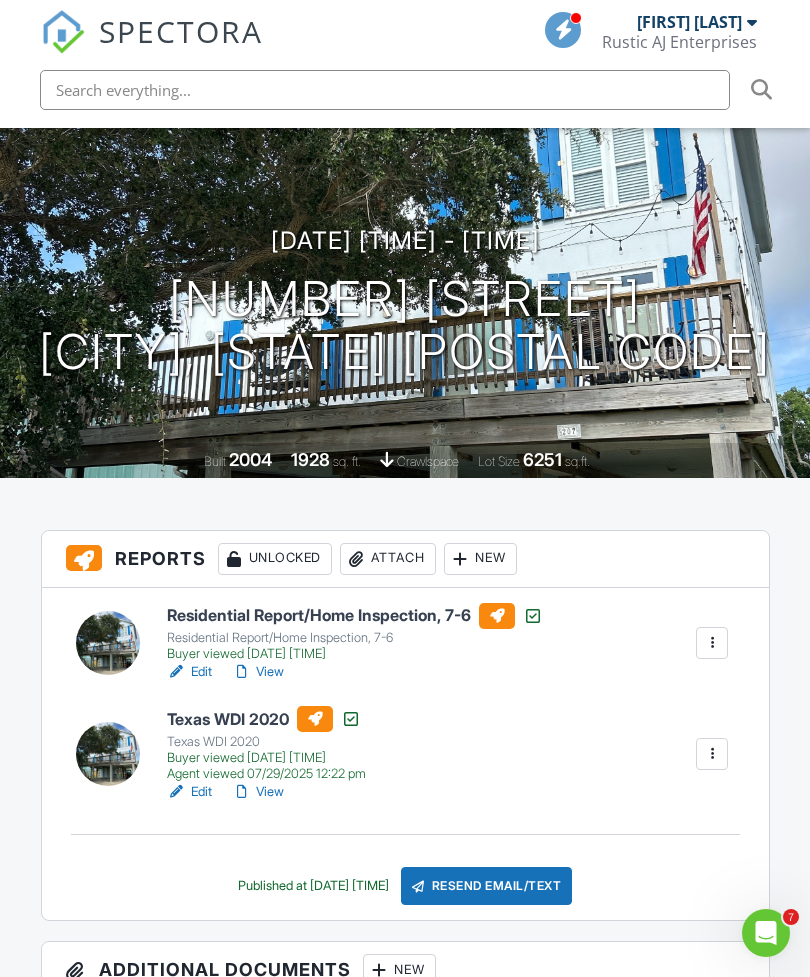 click on "View" at bounding box center [258, 792] 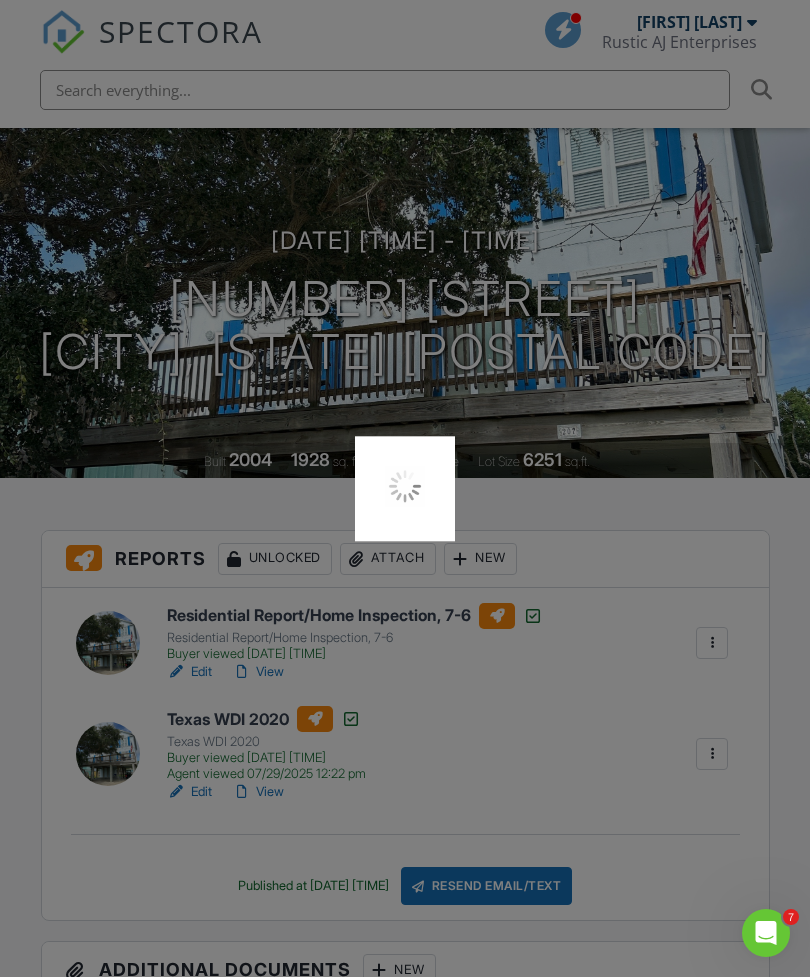 scroll, scrollTop: 103, scrollLeft: 0, axis: vertical 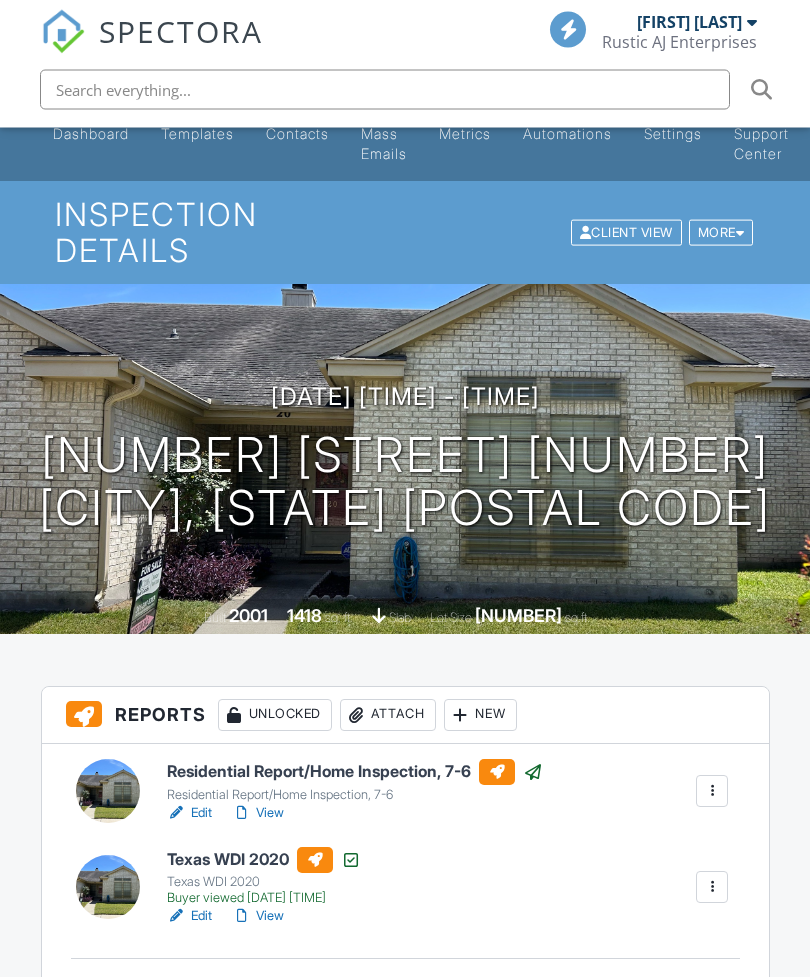 click on "View" at bounding box center (258, 917) 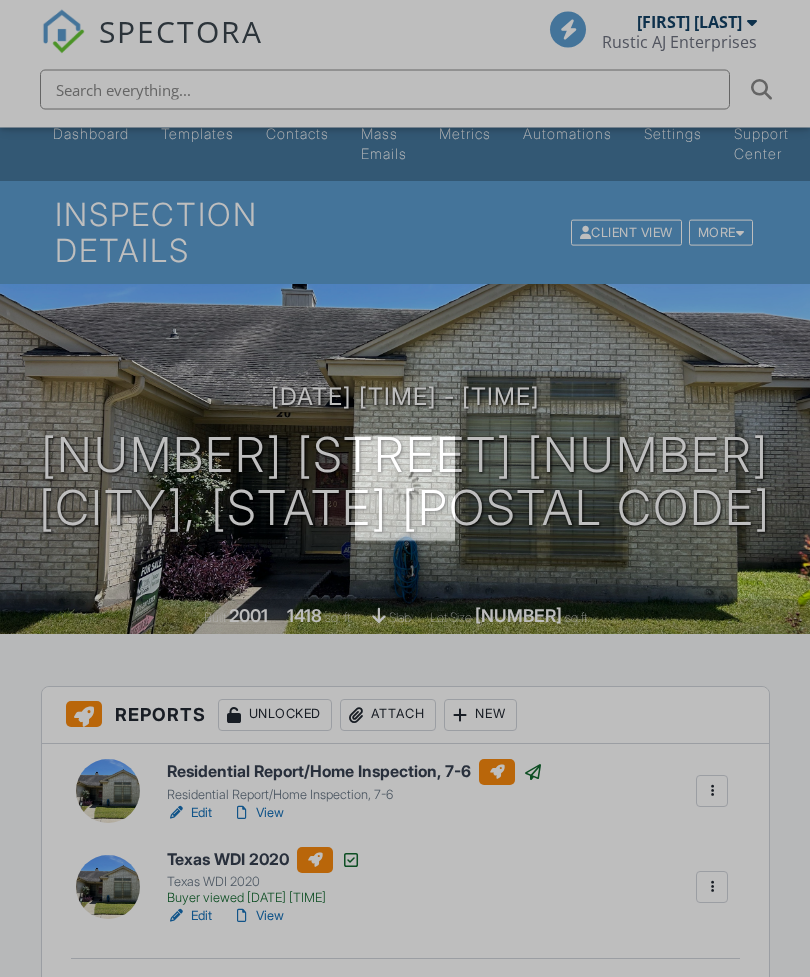 scroll, scrollTop: 40, scrollLeft: 0, axis: vertical 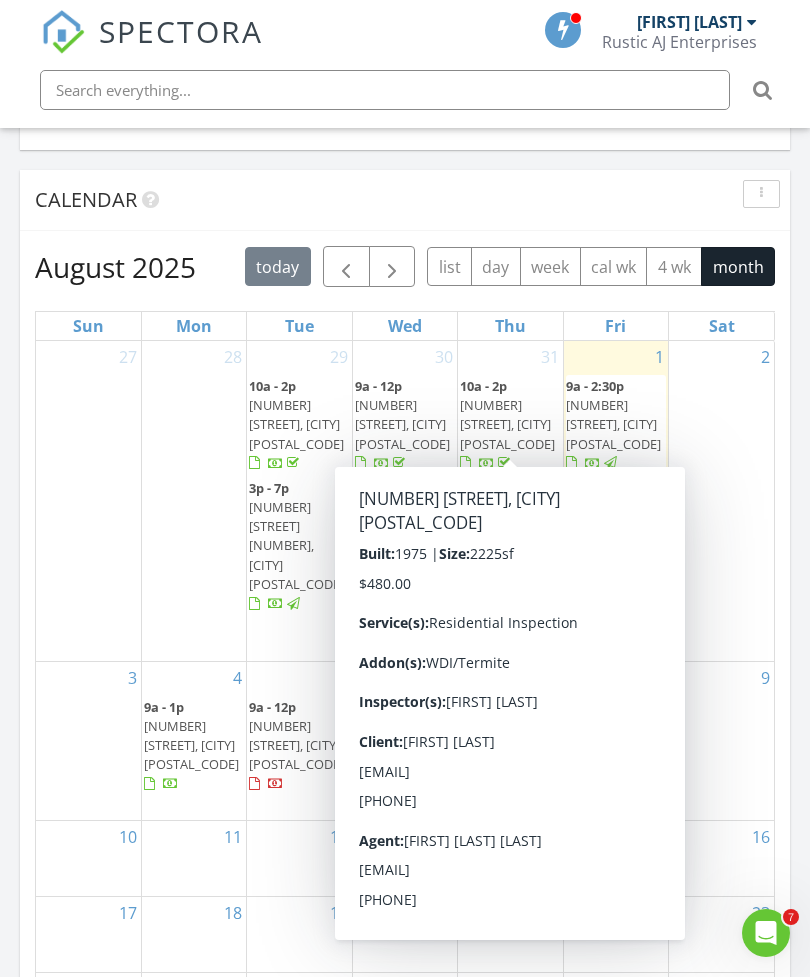 click on "[NUMBER] [STREET], [CITY] [POSTAL_CODE]" at bounding box center (507, 424) 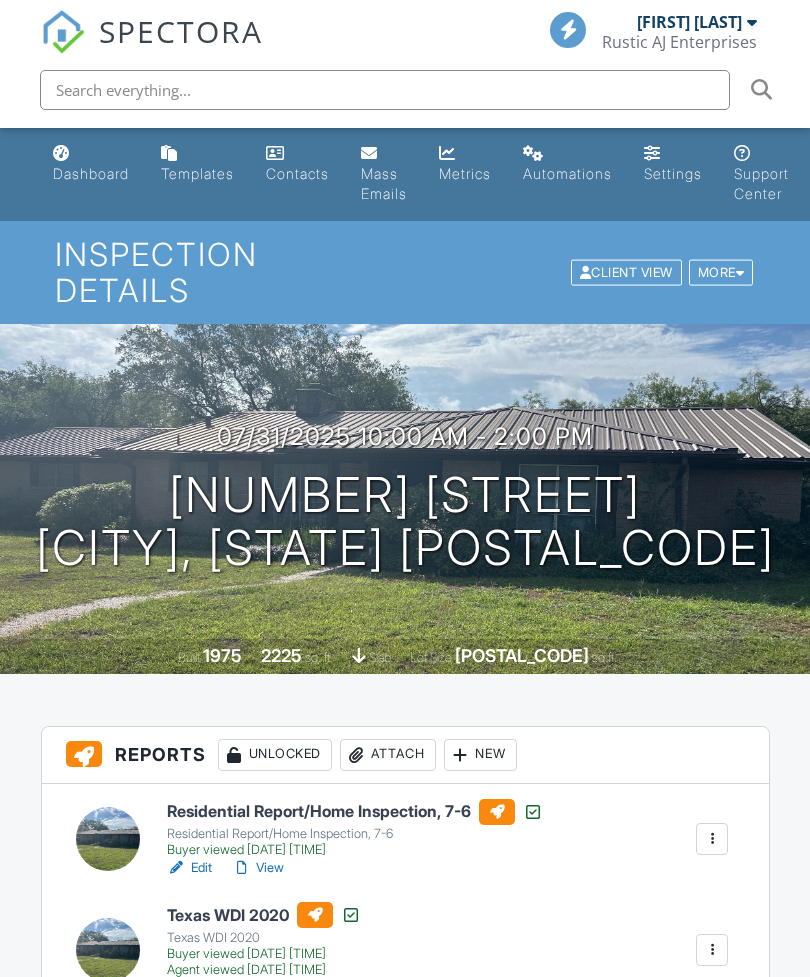 scroll, scrollTop: 0, scrollLeft: 0, axis: both 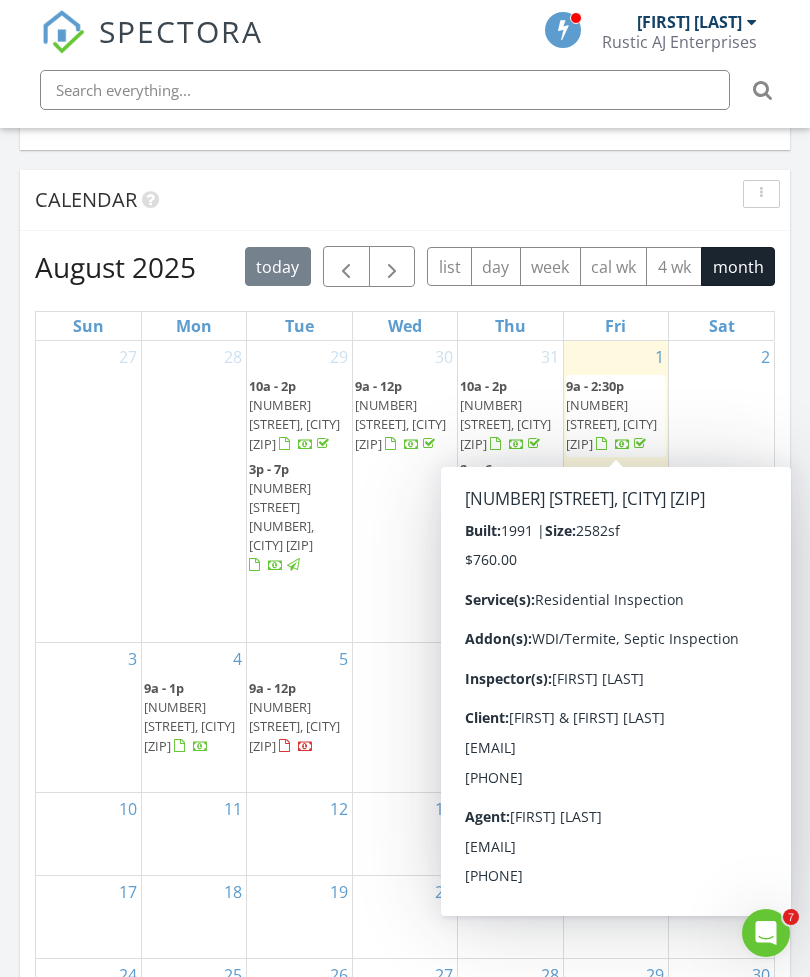 click on "[NUMBER]
[TIME]
[NUMBER] [STREET], [CITY] [ZIP]" at bounding box center [405, 491] 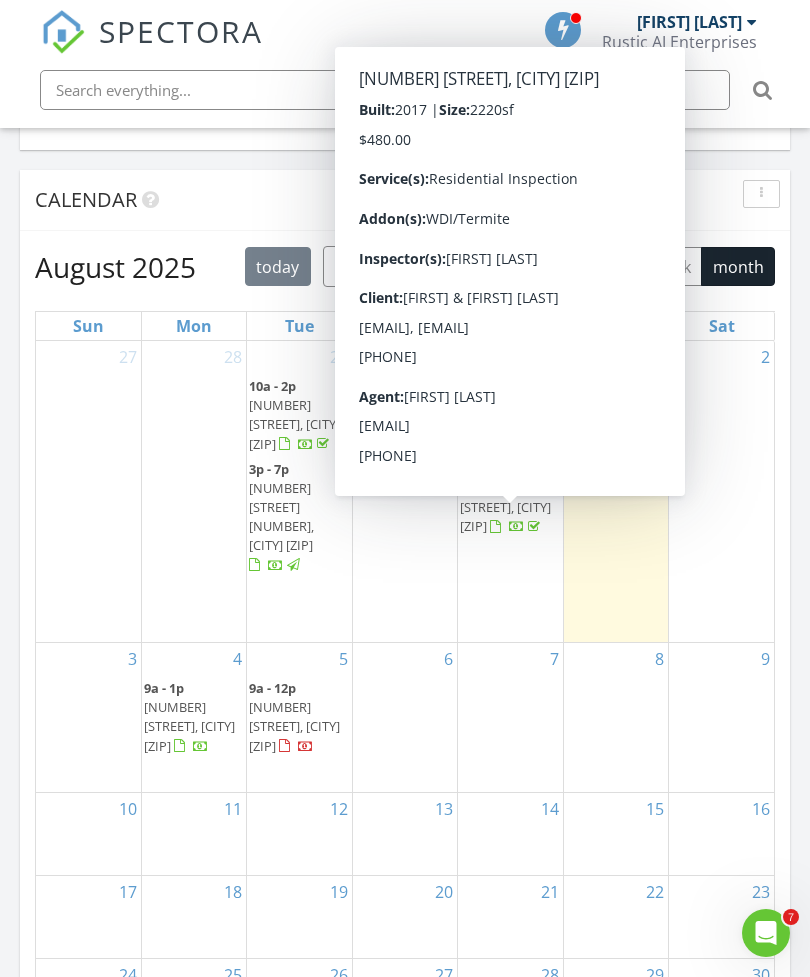 click on "[NUMBER] [STREET], [CITY] [POSTAL_CODE]" at bounding box center (505, 507) 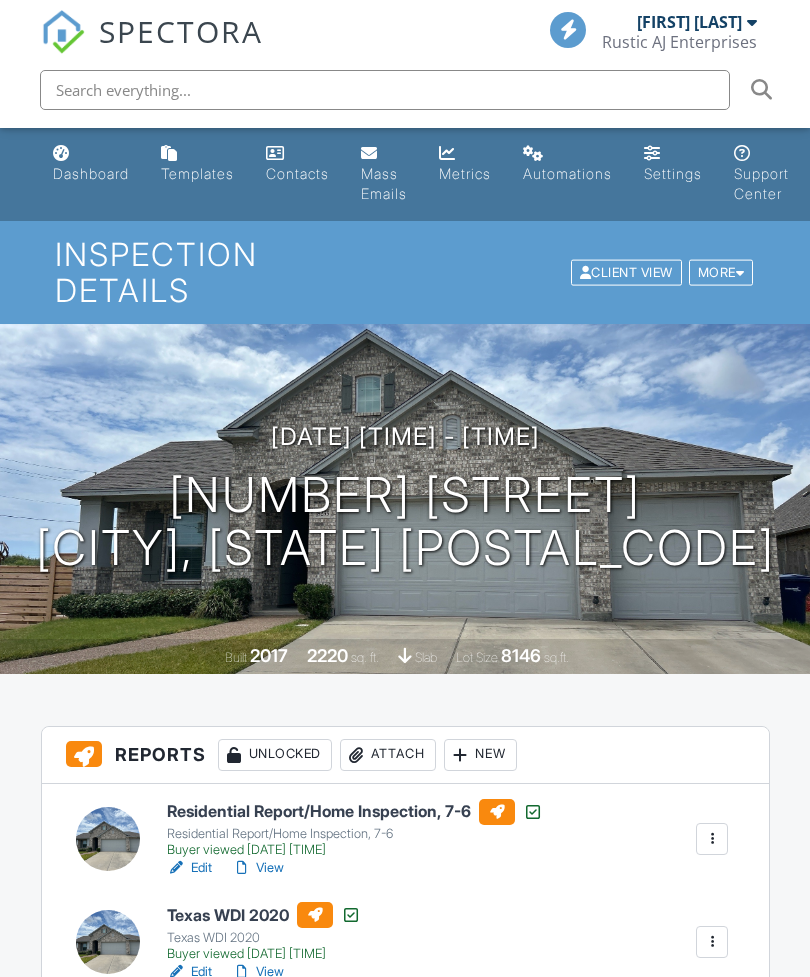 scroll, scrollTop: 243, scrollLeft: 0, axis: vertical 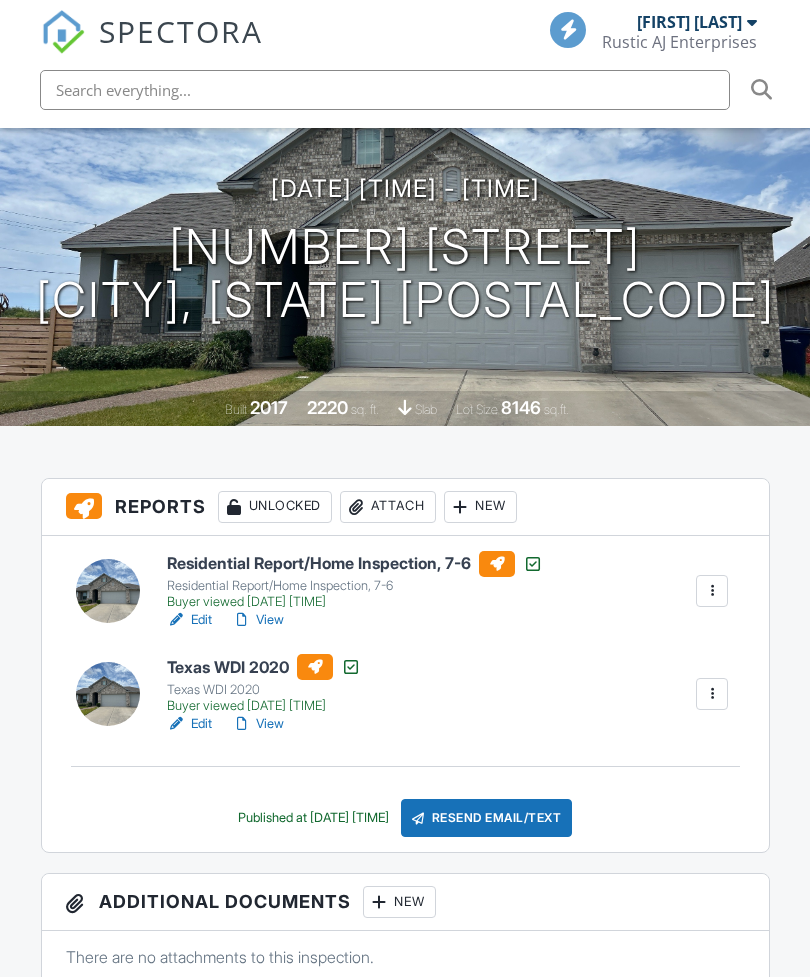 click on "View" at bounding box center [258, 724] 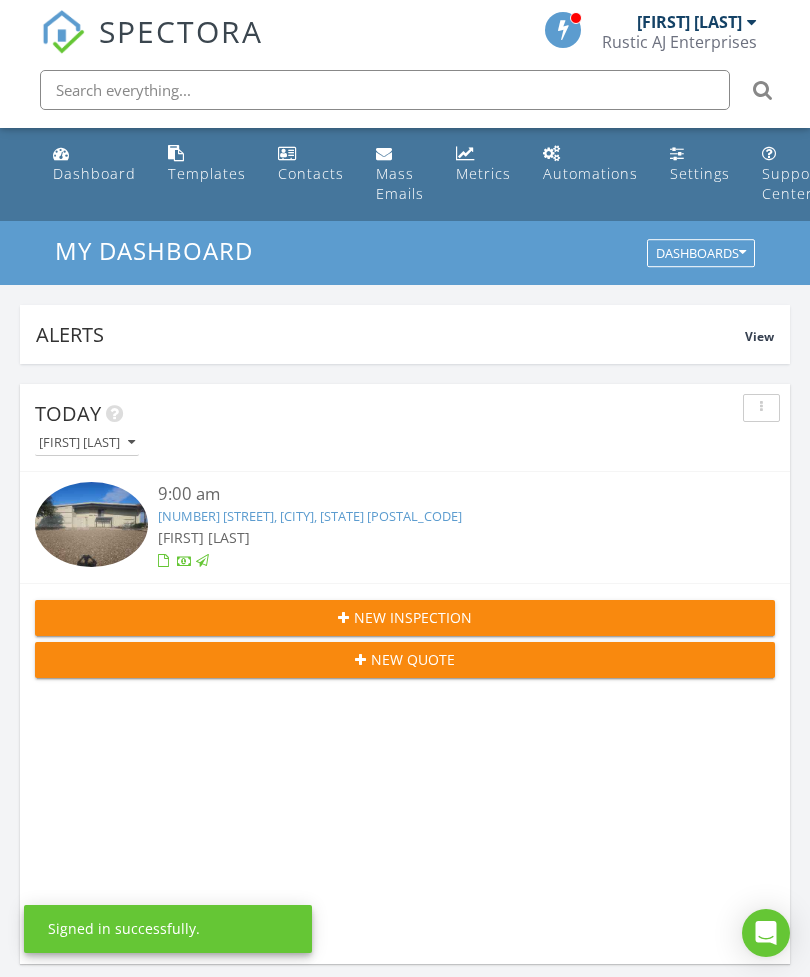 scroll, scrollTop: 2014, scrollLeft: 0, axis: vertical 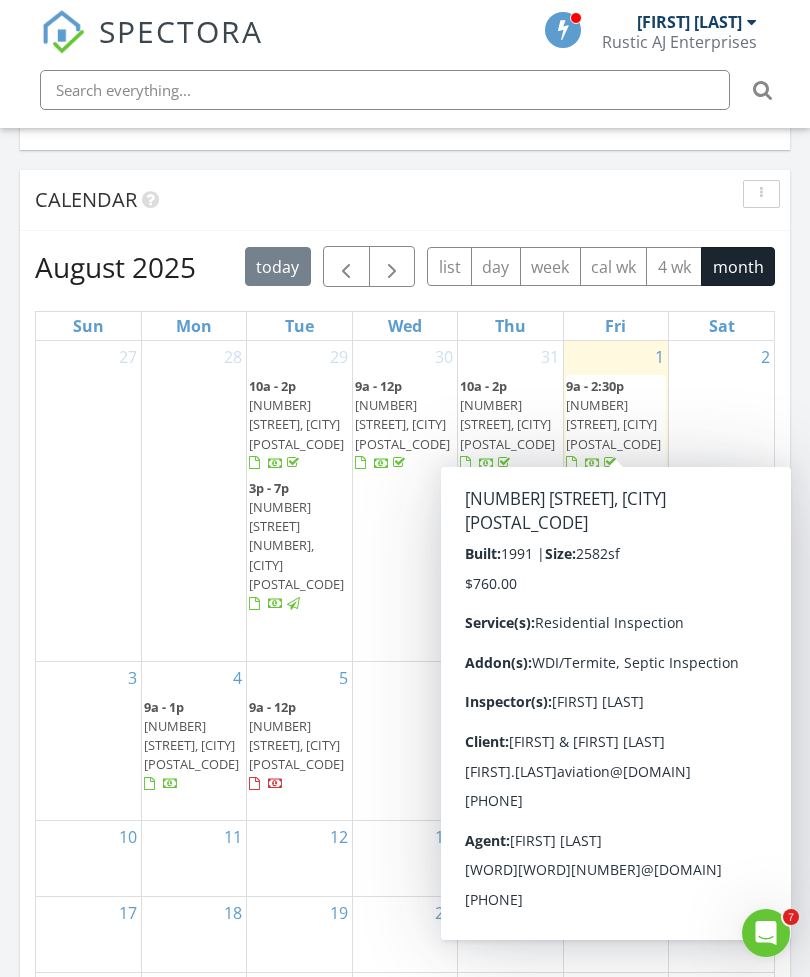 click on "3061 Co Rd 61, Robstown 78380" at bounding box center [613, 424] 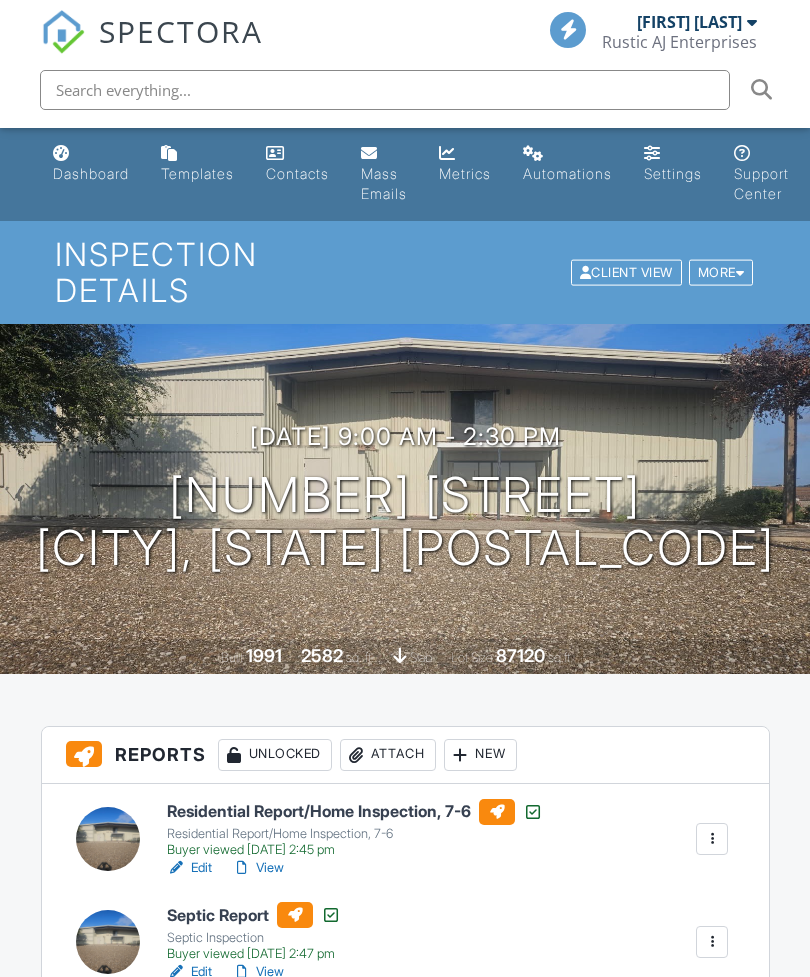 scroll, scrollTop: 51, scrollLeft: 0, axis: vertical 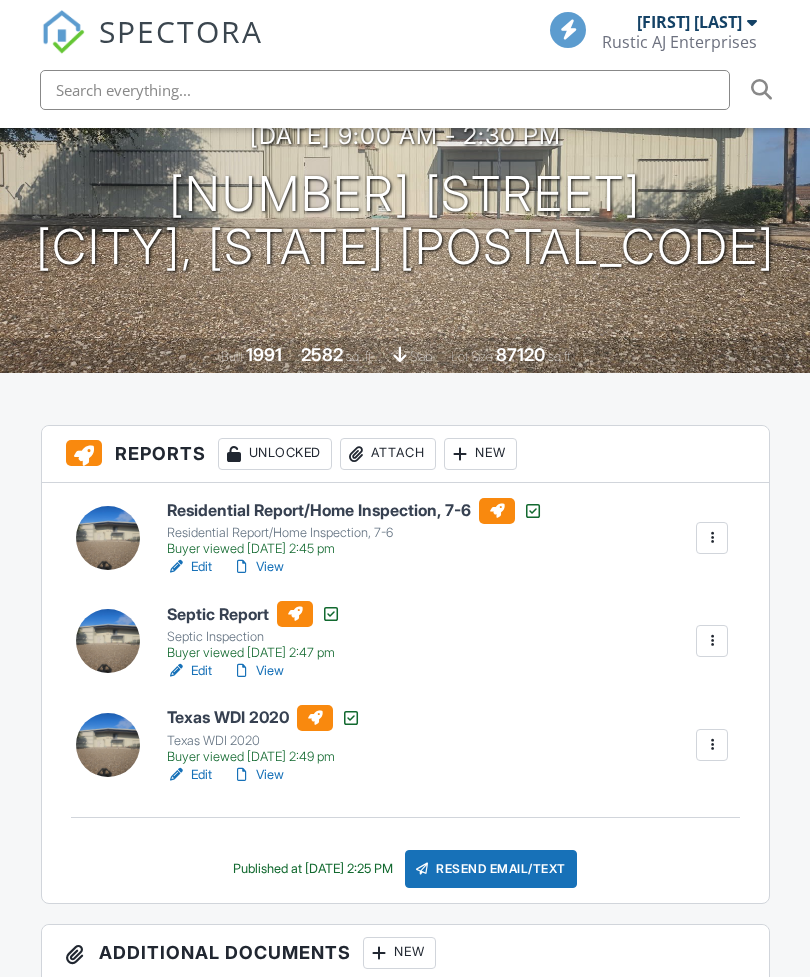 click on "View" at bounding box center (258, 775) 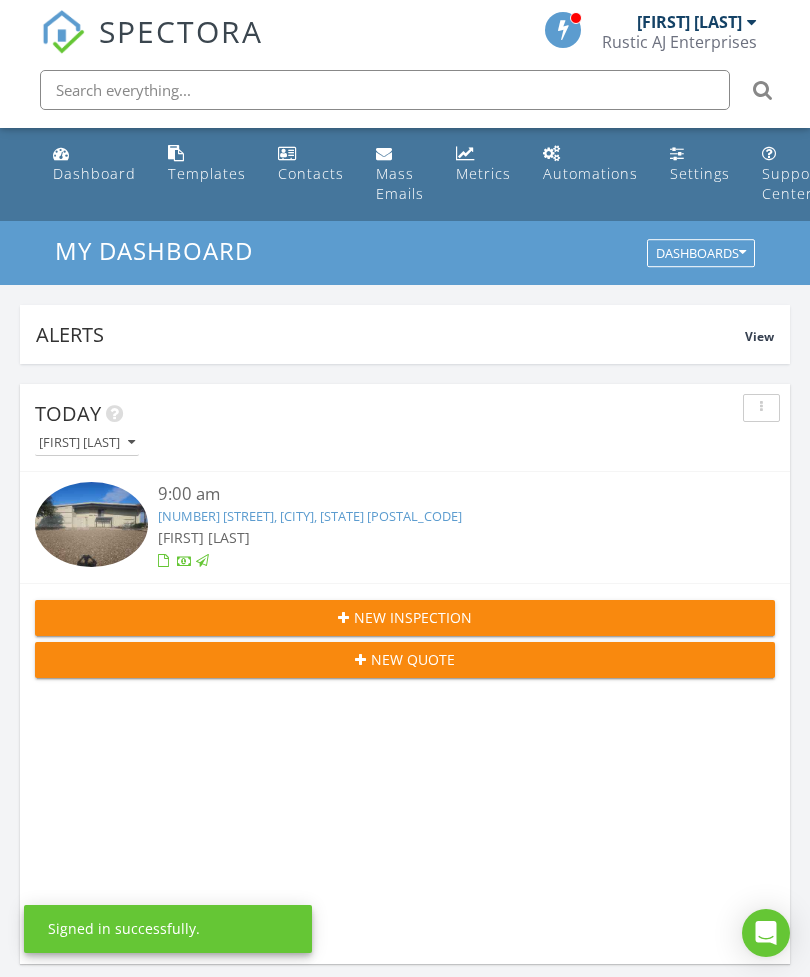 scroll, scrollTop: 2014, scrollLeft: 0, axis: vertical 